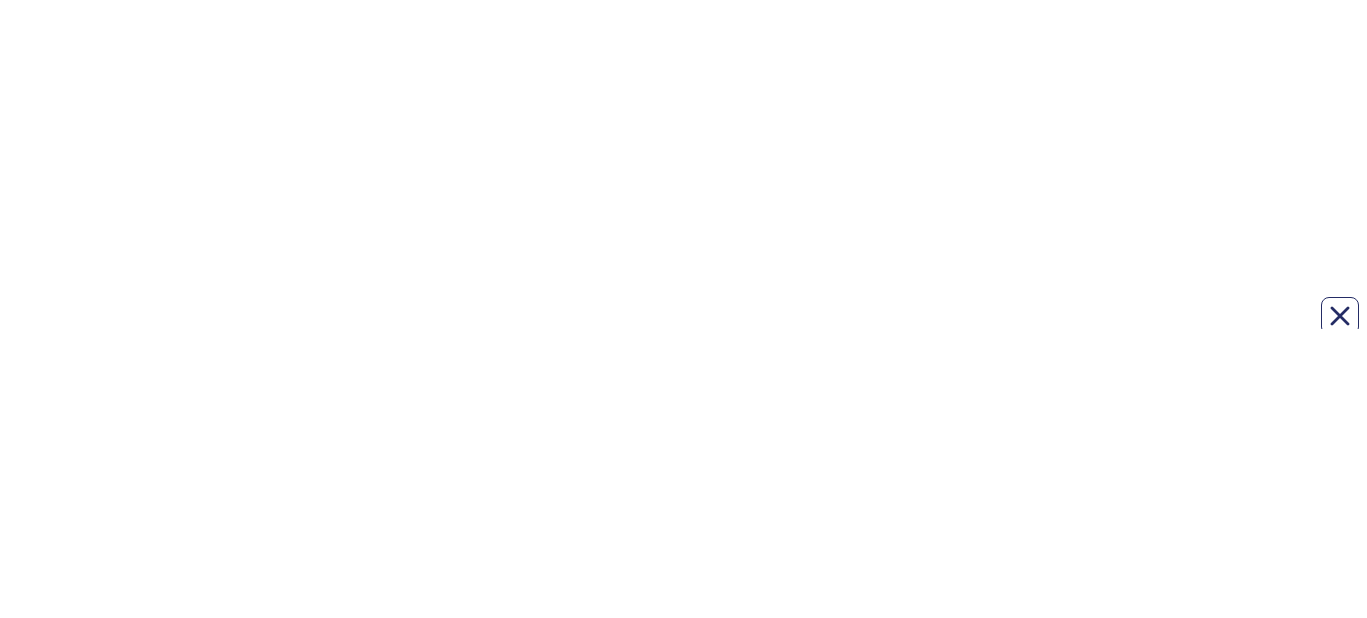 scroll, scrollTop: 0, scrollLeft: 0, axis: both 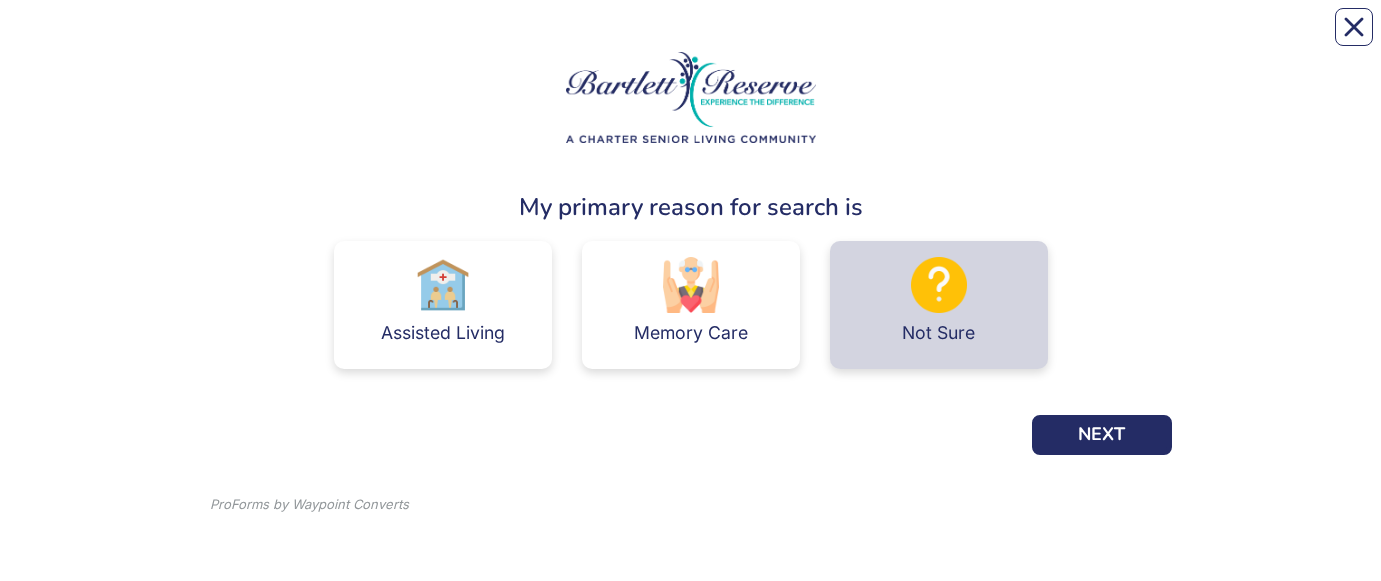 click at bounding box center [939, 285] 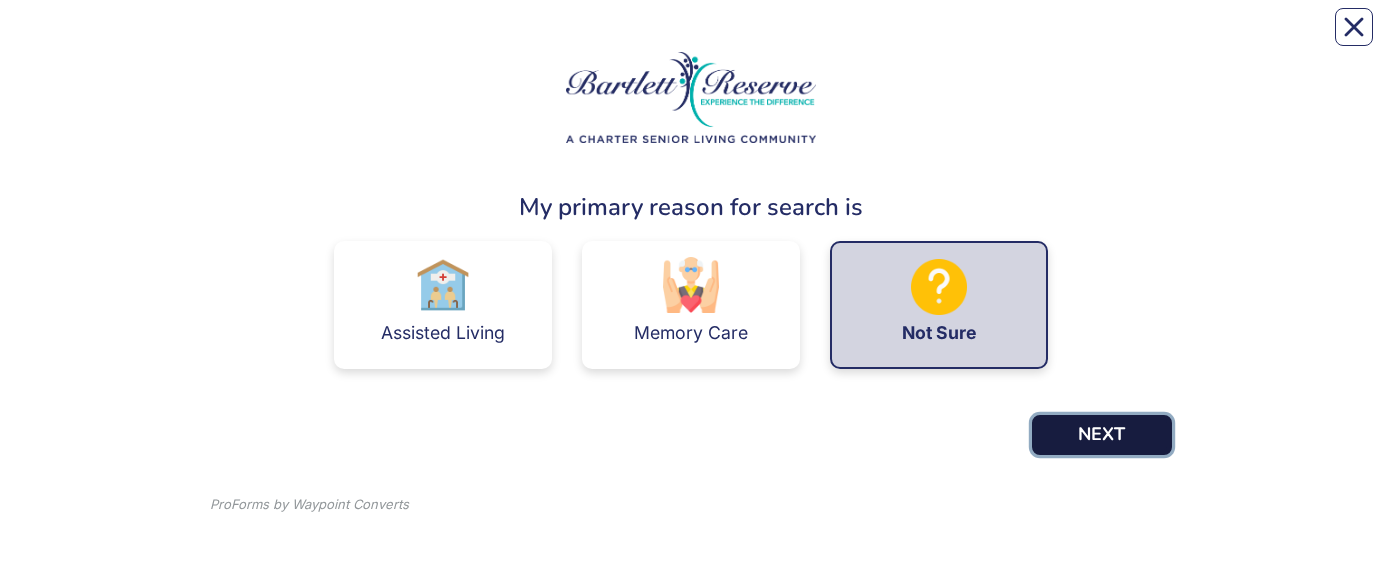 click on "NEXT" at bounding box center [1102, 435] 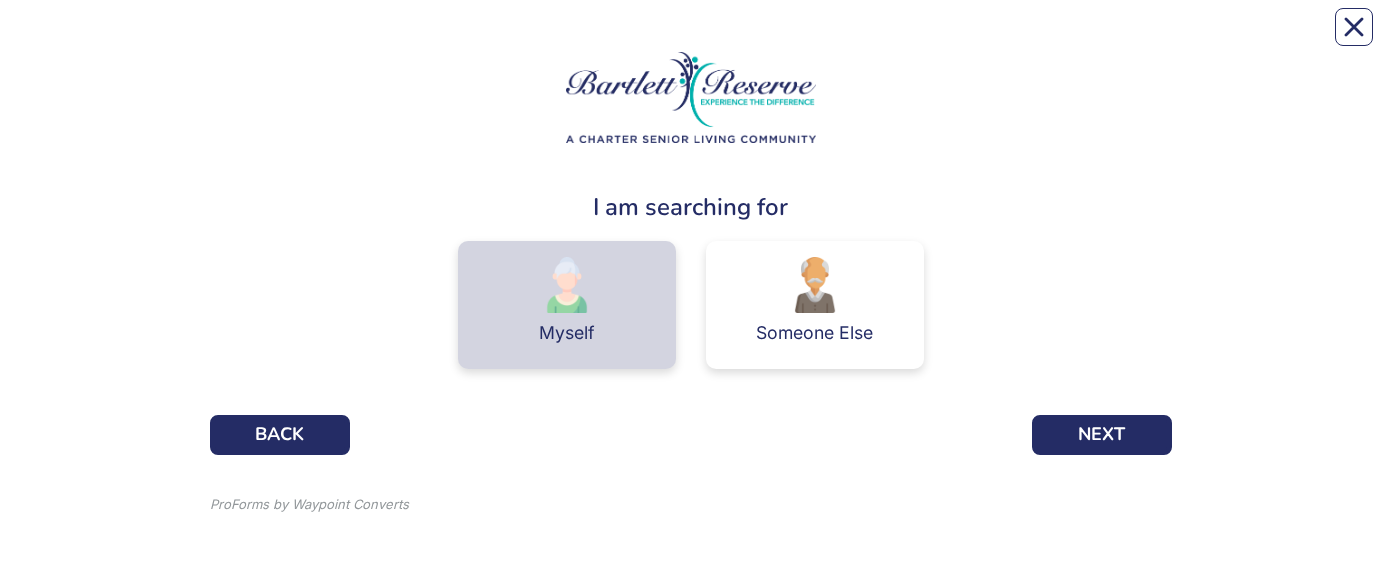 click on "Myself" at bounding box center (567, 305) 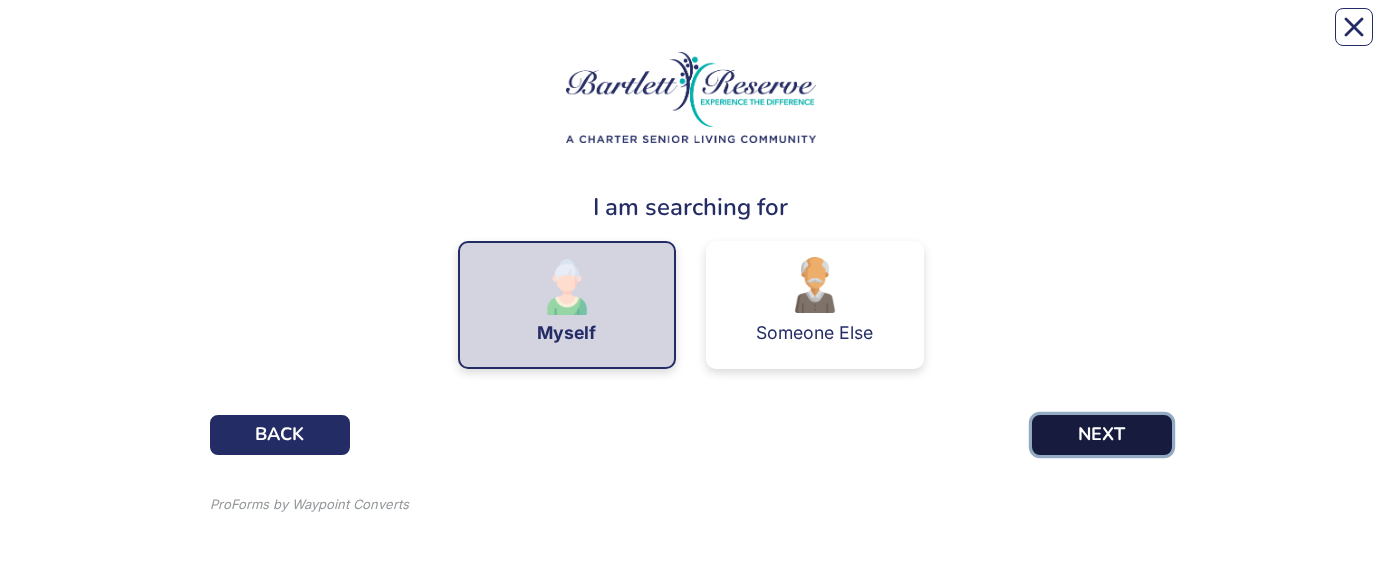 click on "NEXT" at bounding box center (1102, 435) 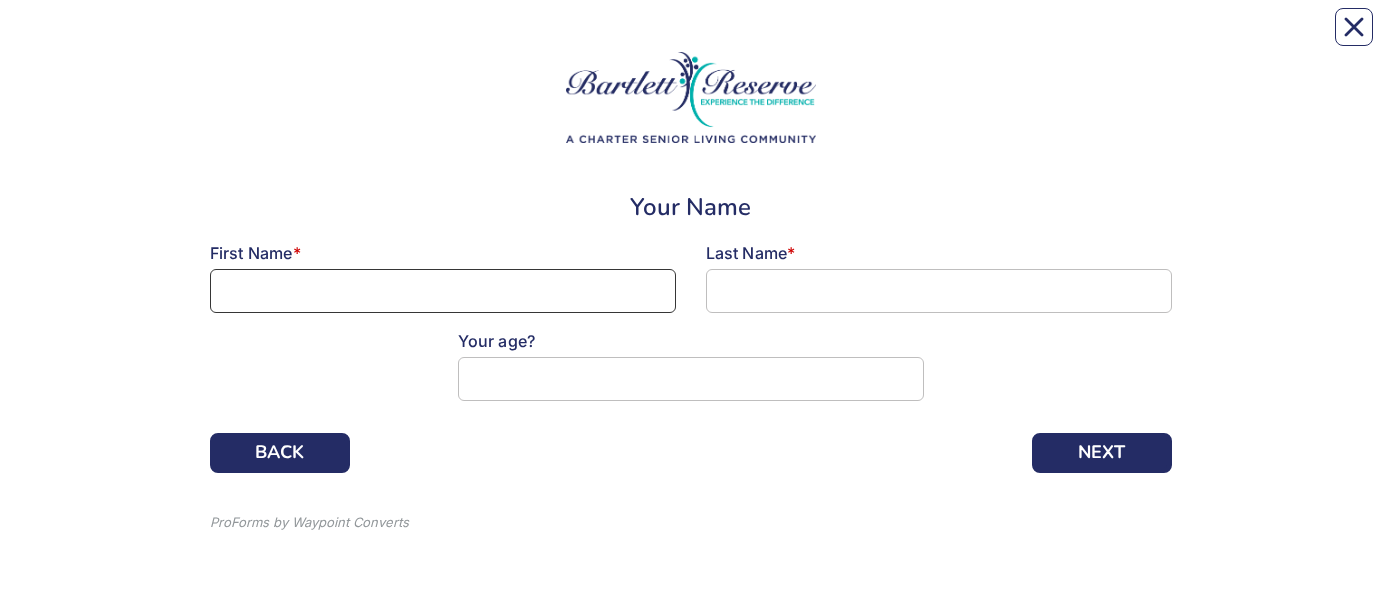 click at bounding box center (443, 291) 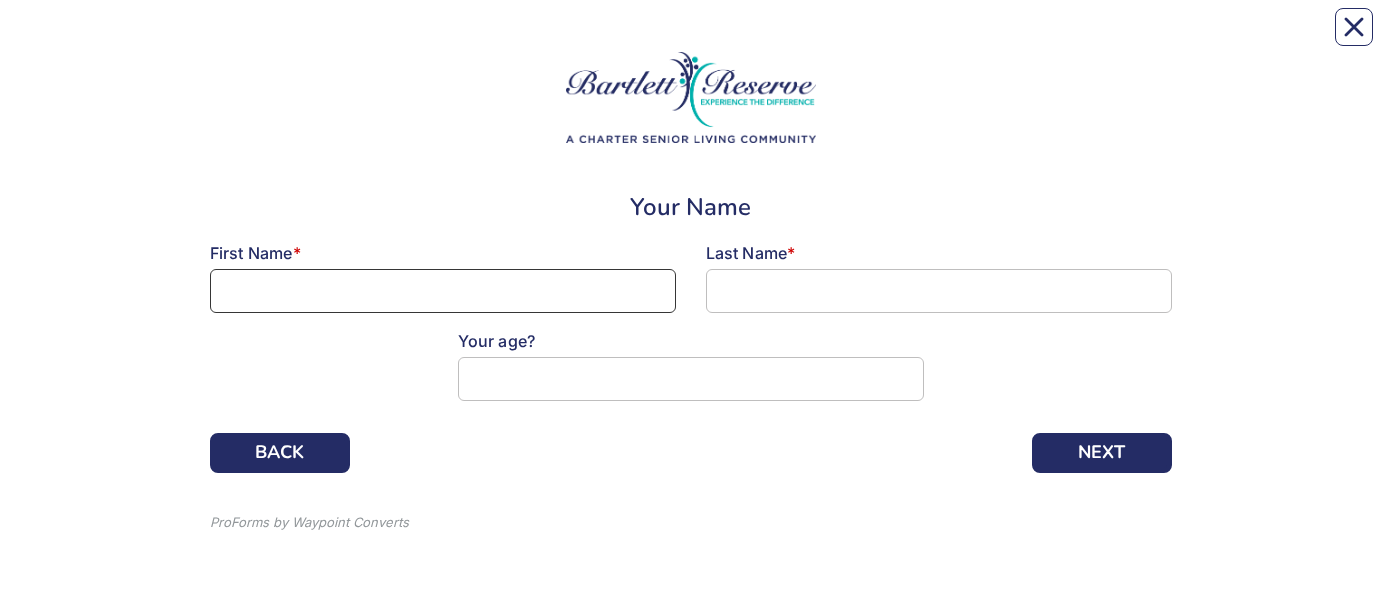 type on "[FIRST]" 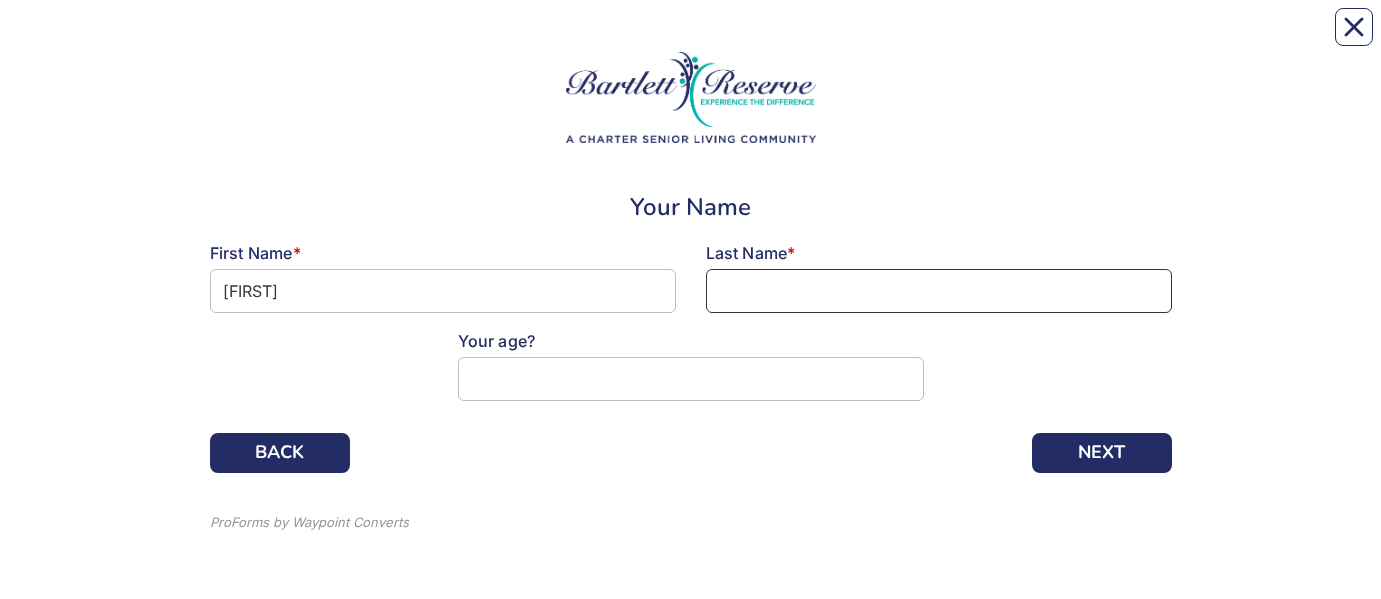 type on "[FIRST]" 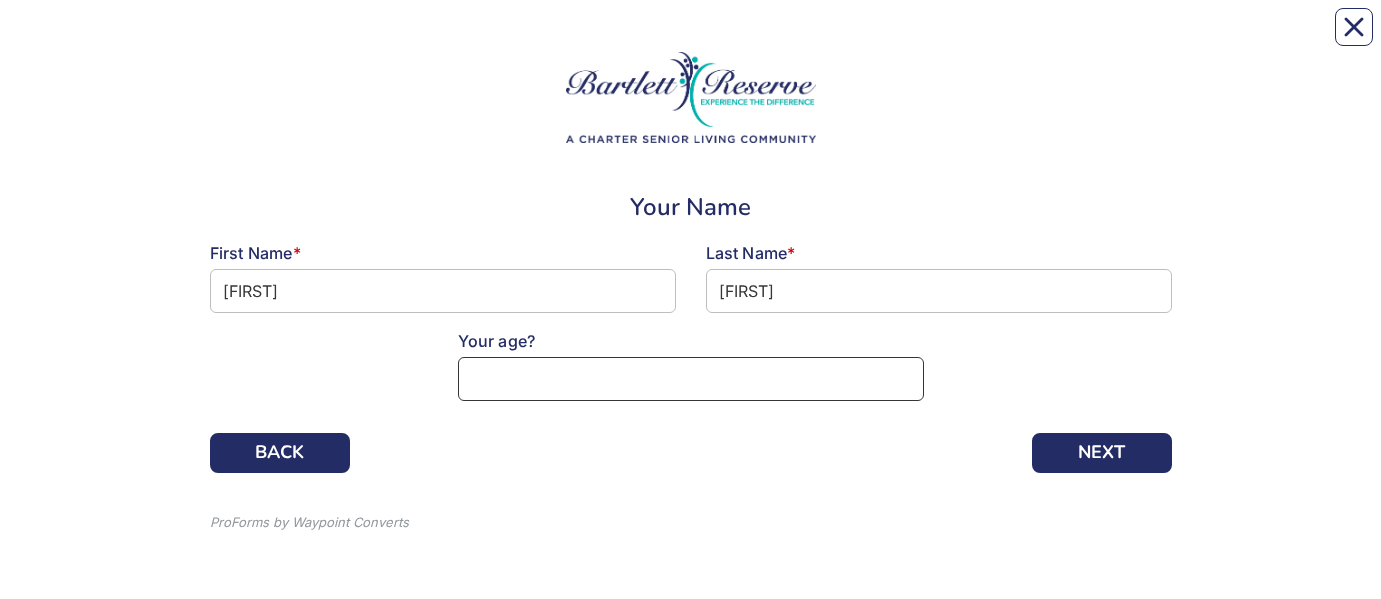 click at bounding box center [691, 379] 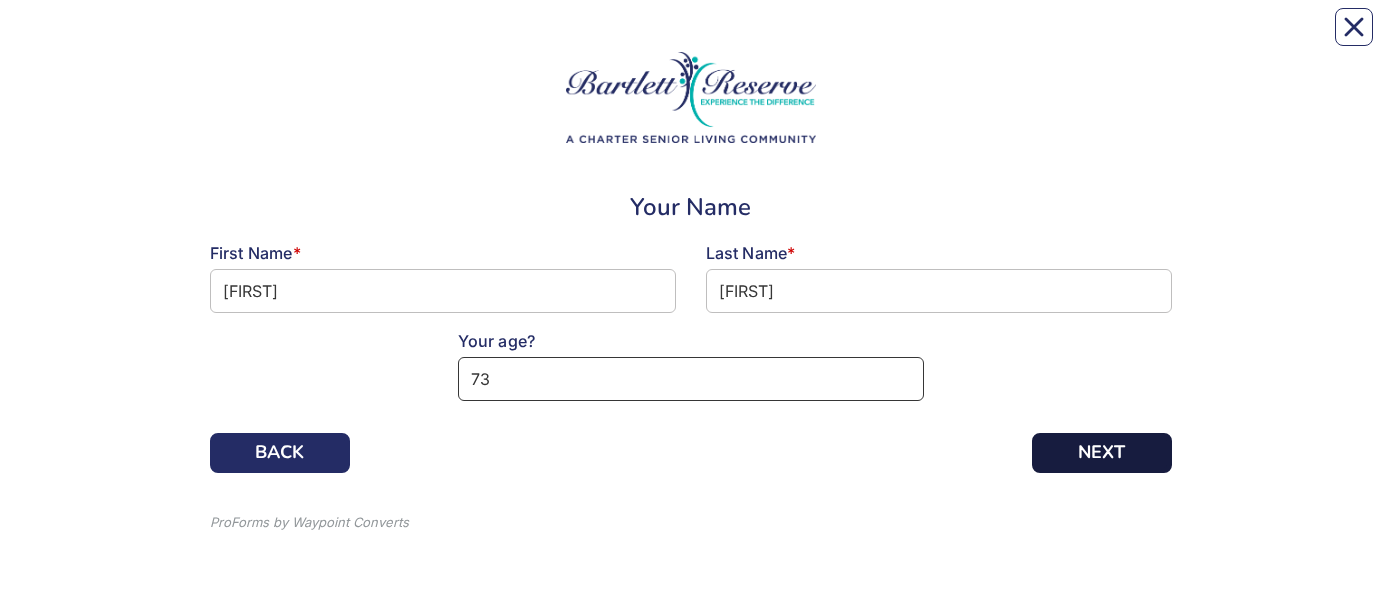 type on "73" 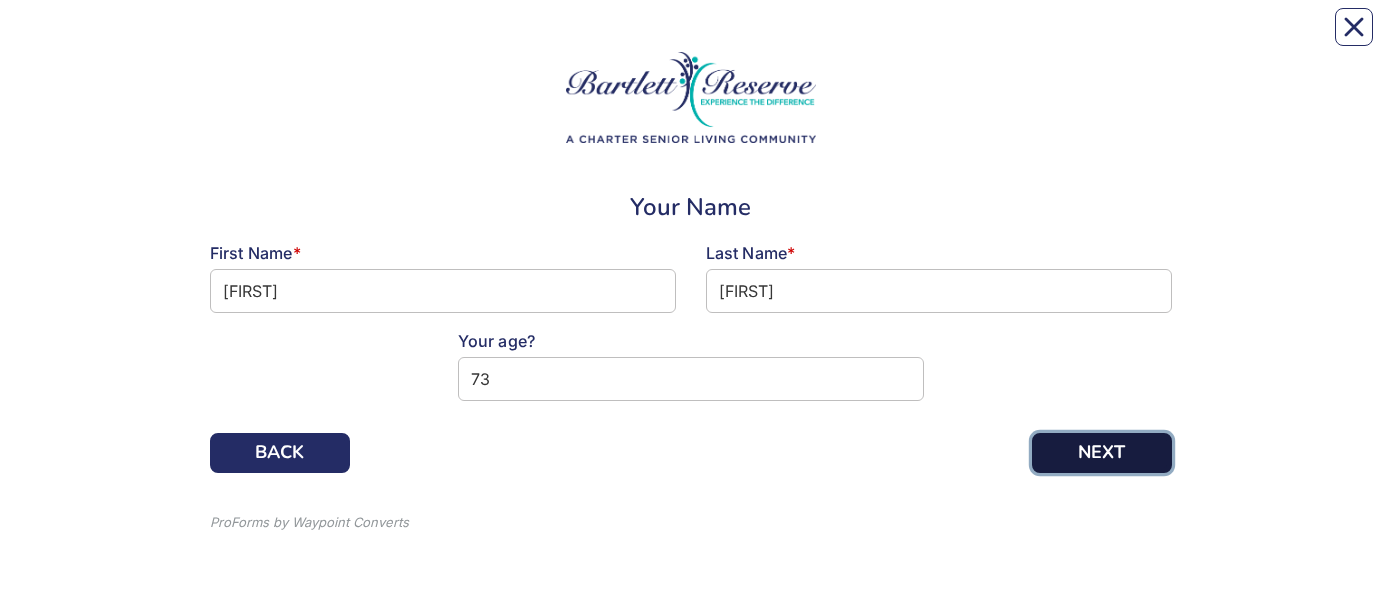 click on "NEXT" at bounding box center (1102, 453) 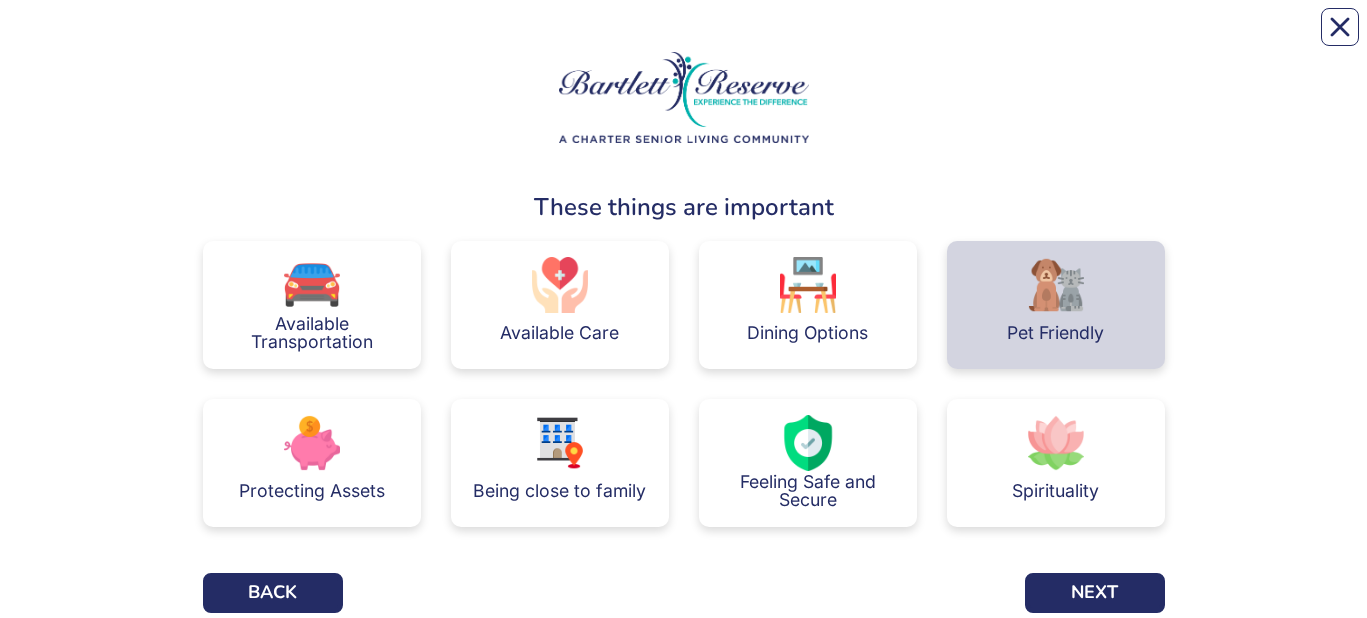 click on "Pet Friendly" at bounding box center (1056, 305) 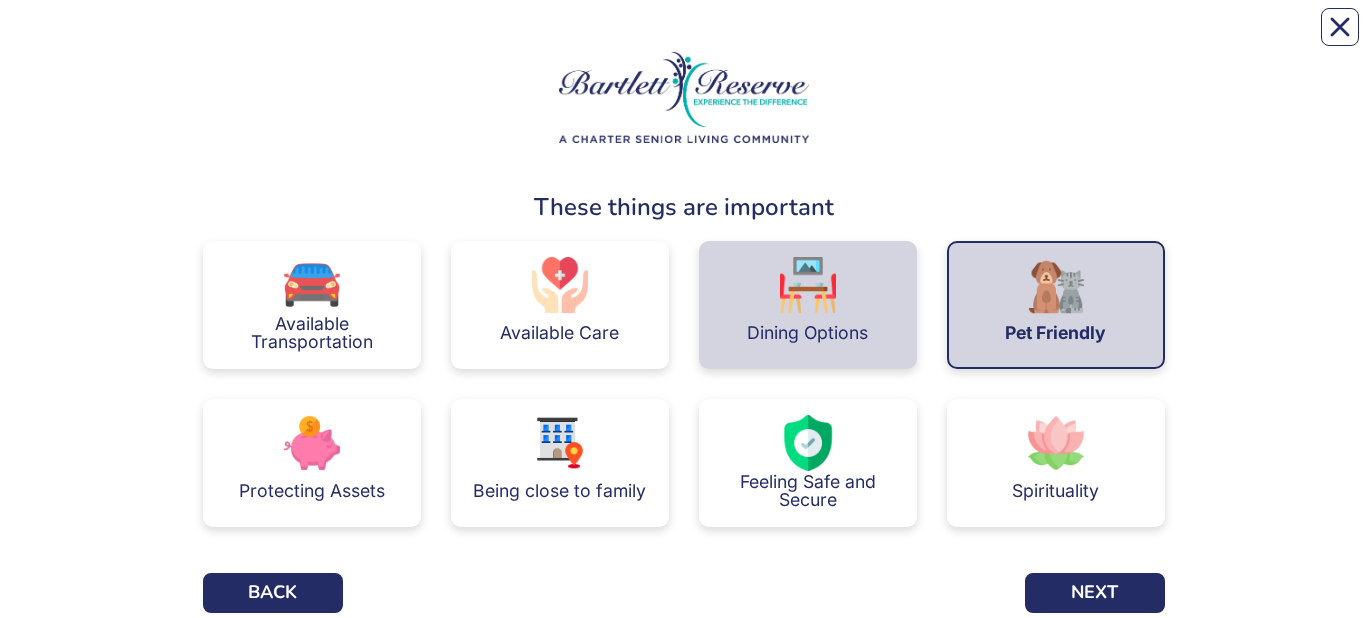 click on "Dining Options" at bounding box center (808, 305) 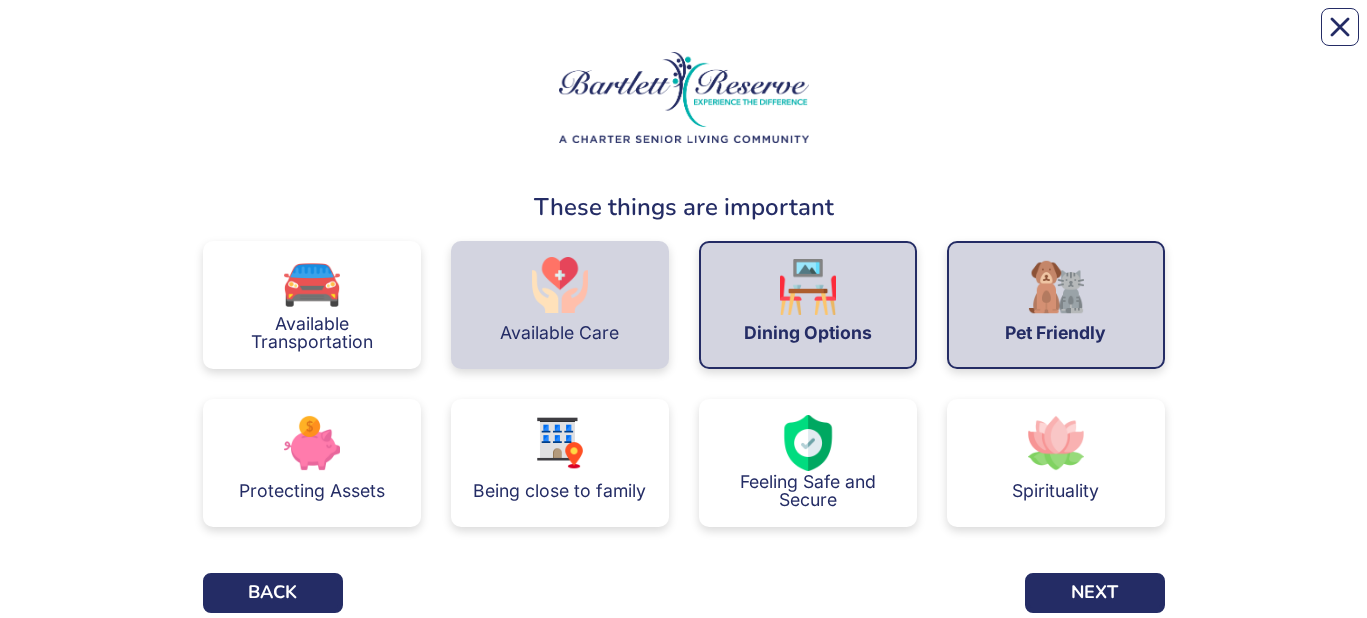 click on "Available Care" at bounding box center (560, 305) 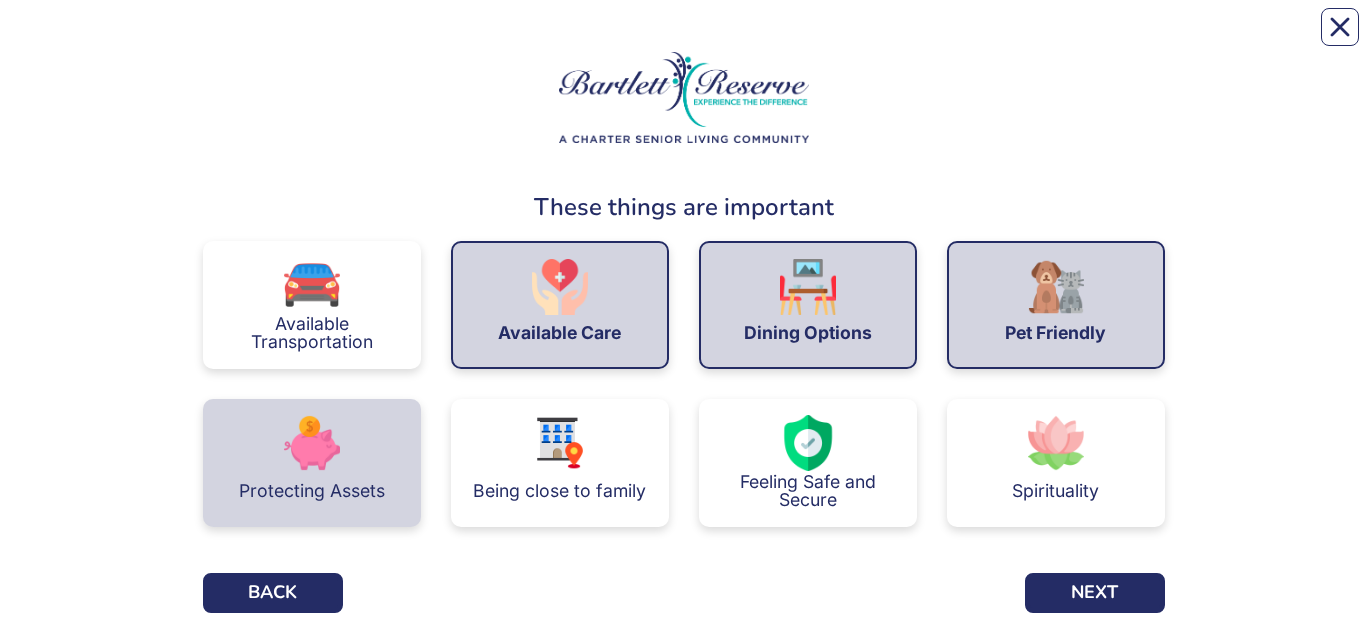 click on "Protecting Assets" at bounding box center (312, 463) 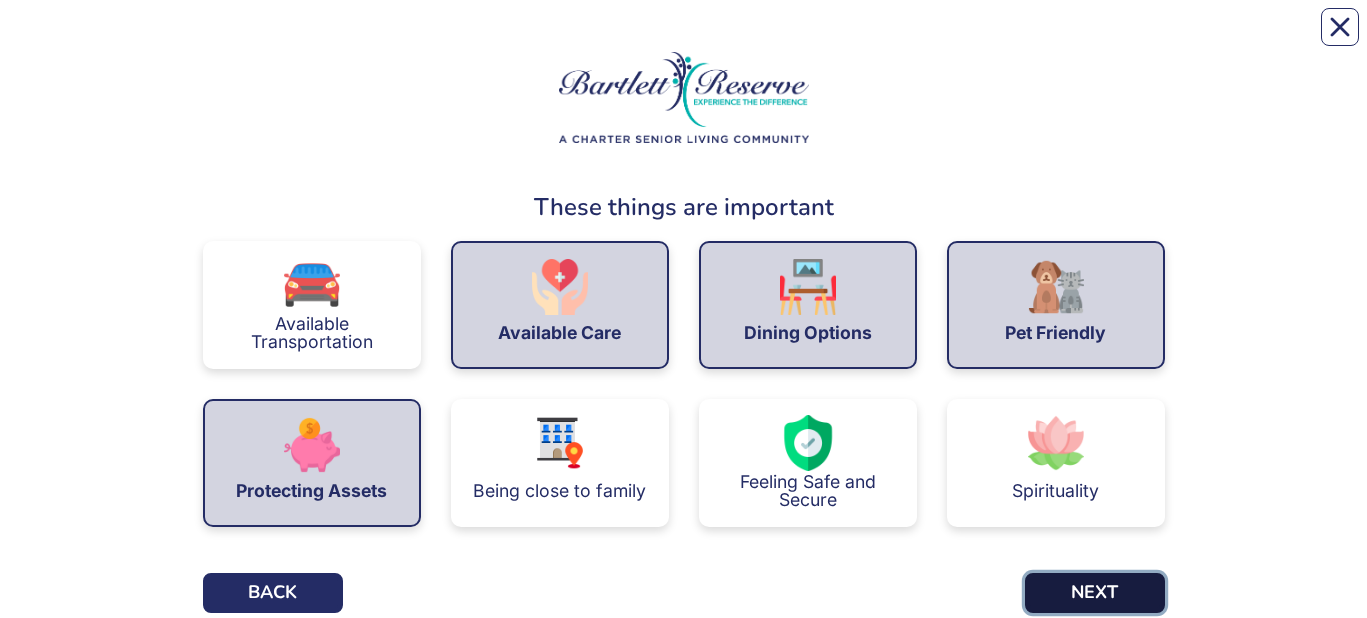 click on "NEXT" at bounding box center [1095, 593] 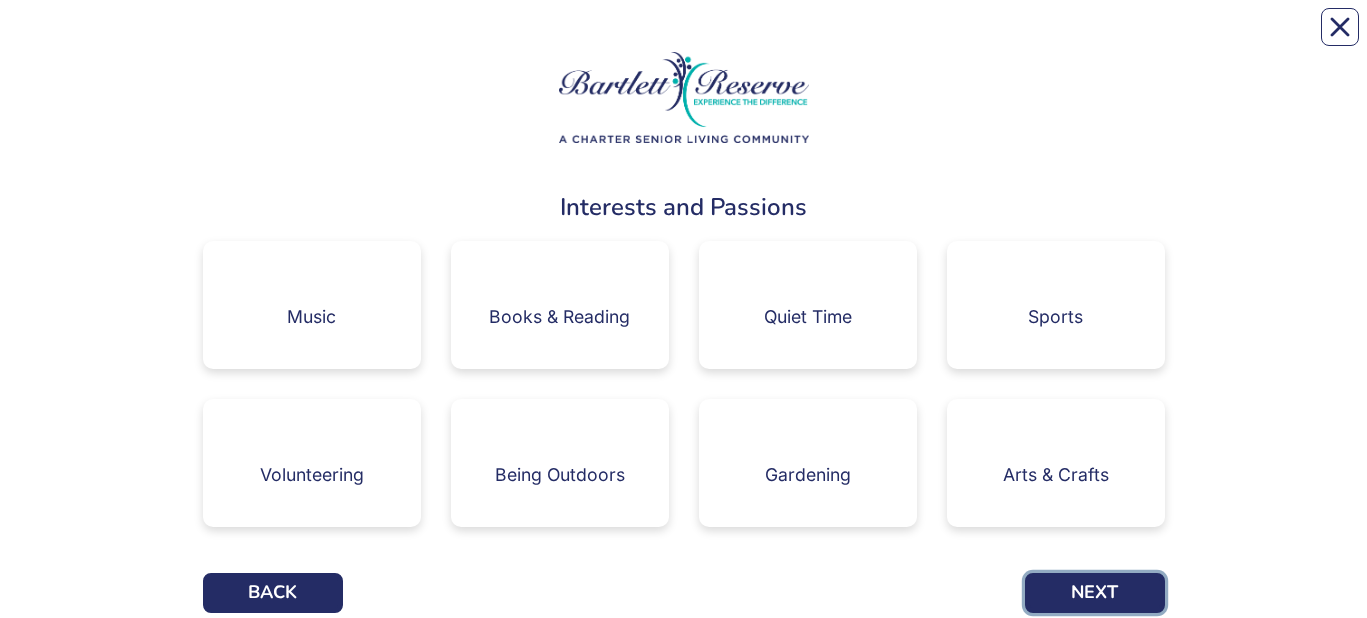 click on "NEXT" at bounding box center [1095, 593] 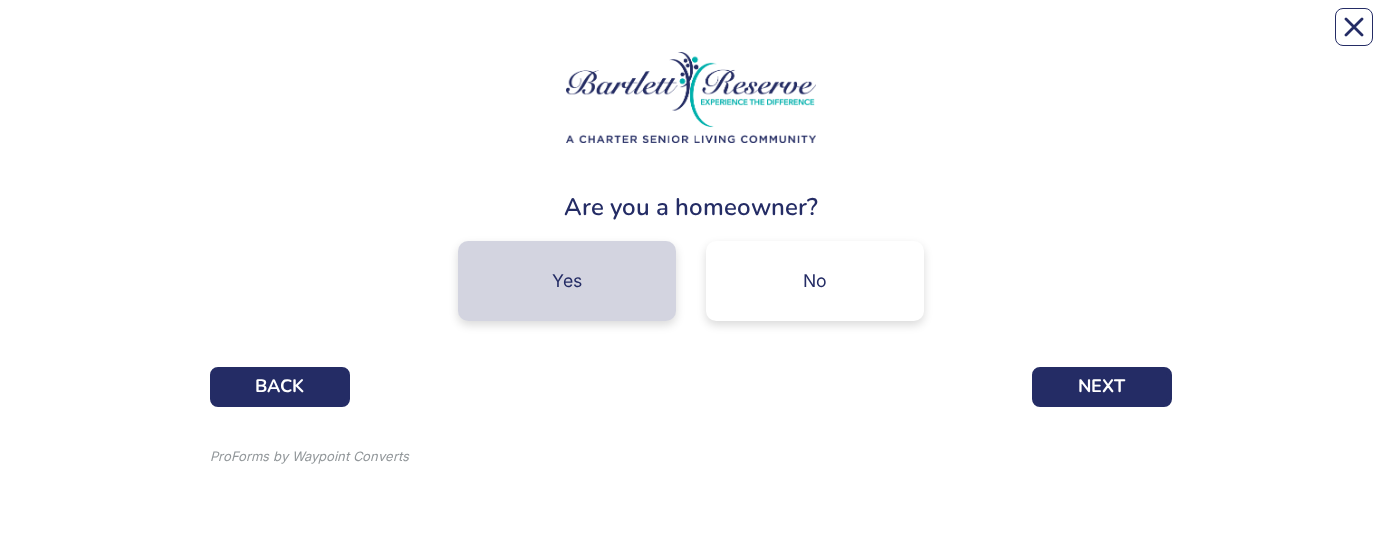 click on "Yes" at bounding box center (567, 281) 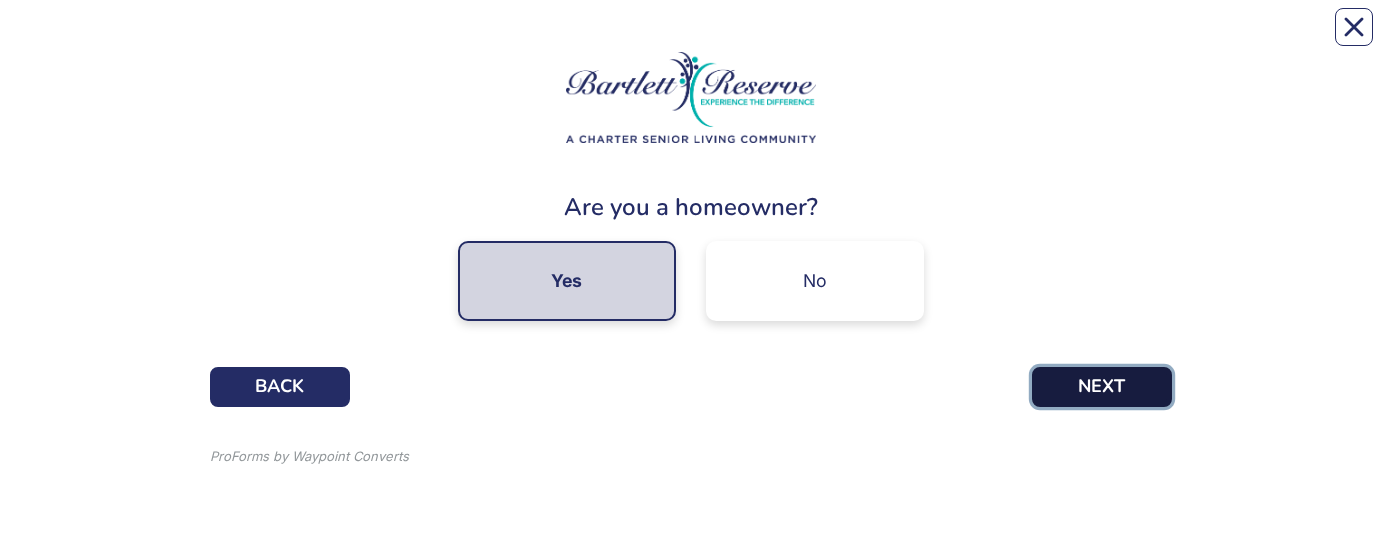 click on "NEXT" at bounding box center (1102, 387) 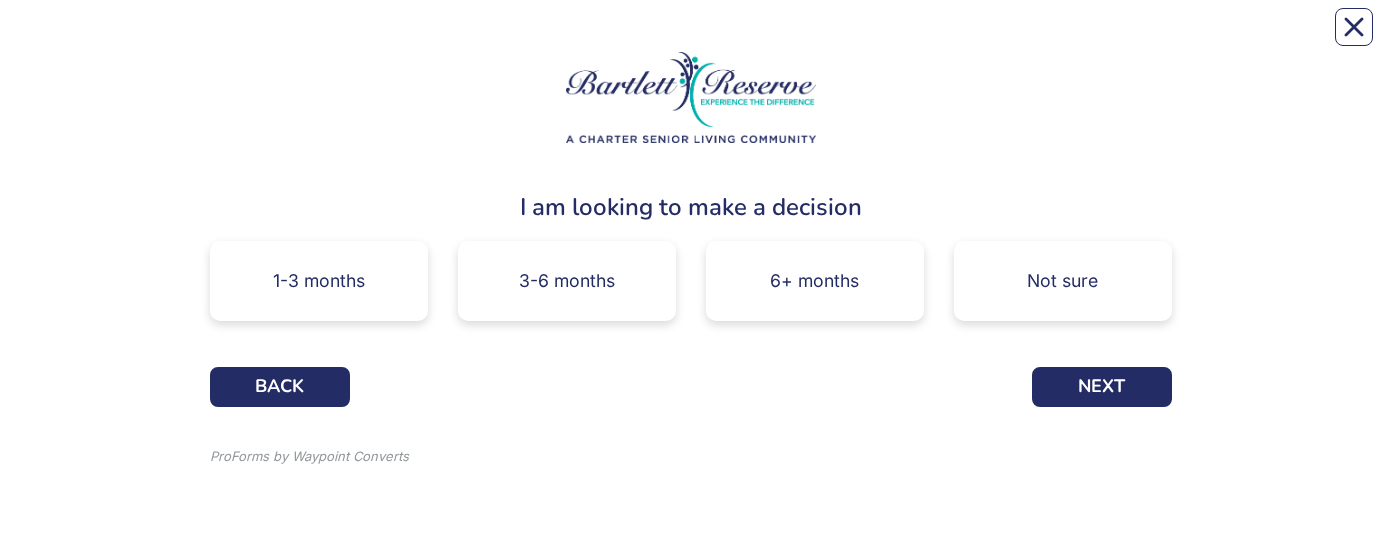 click on "NEXT" at bounding box center (1102, 387) 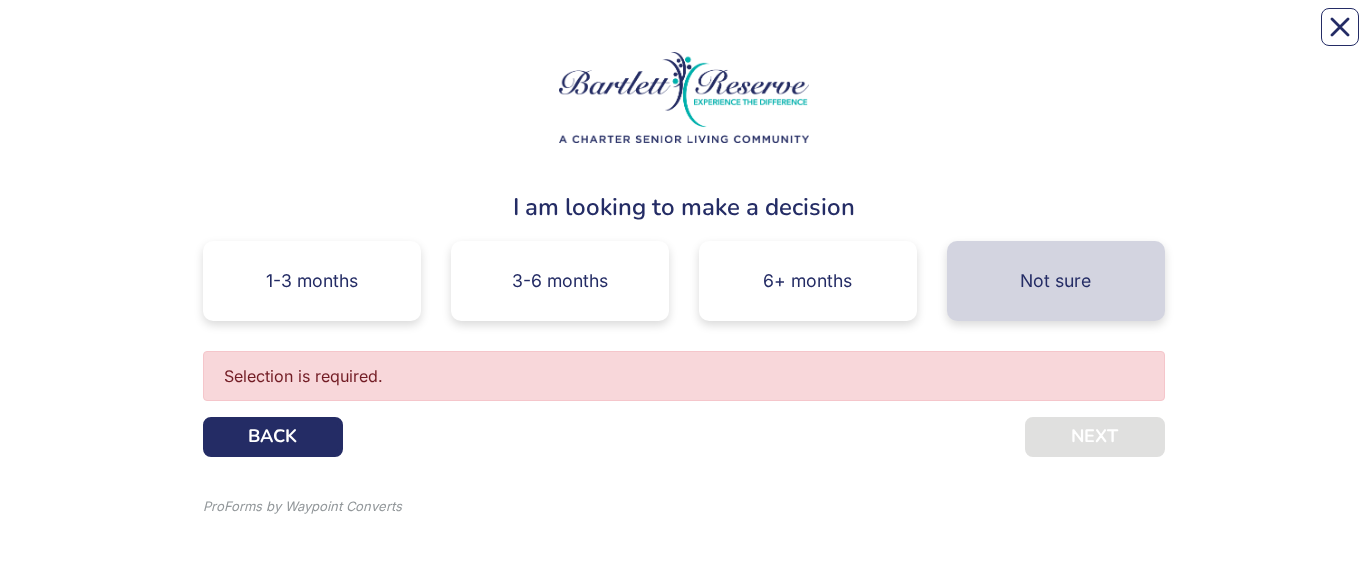 click on "Not sure" at bounding box center [1055, 281] 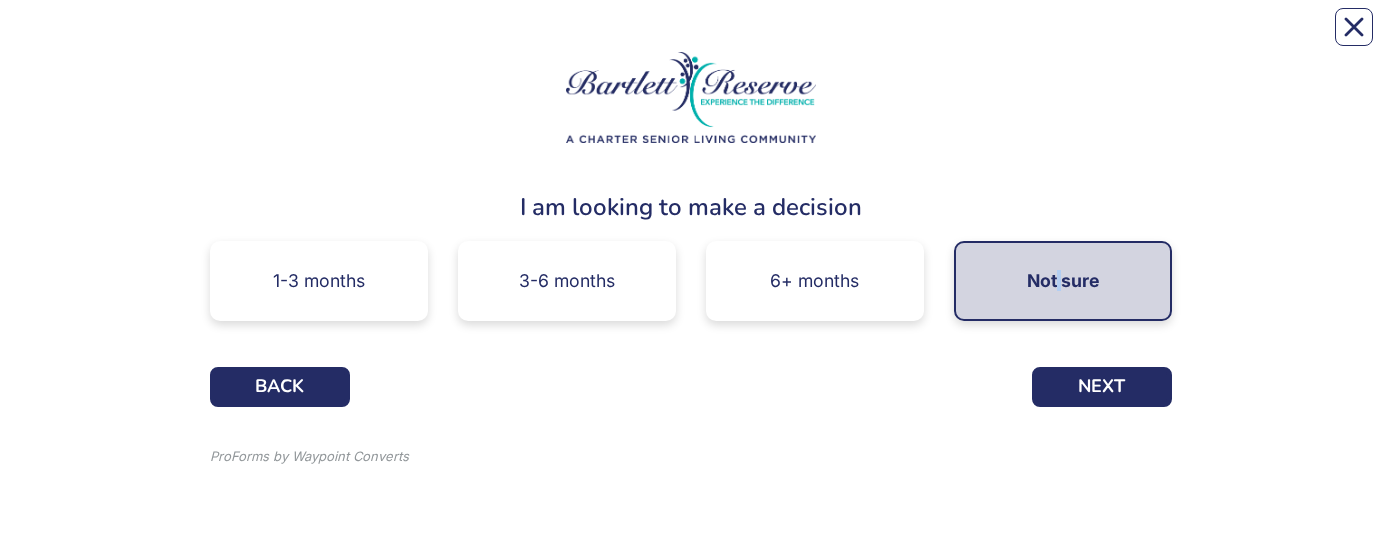 click on "Not sure" at bounding box center (1063, 281) 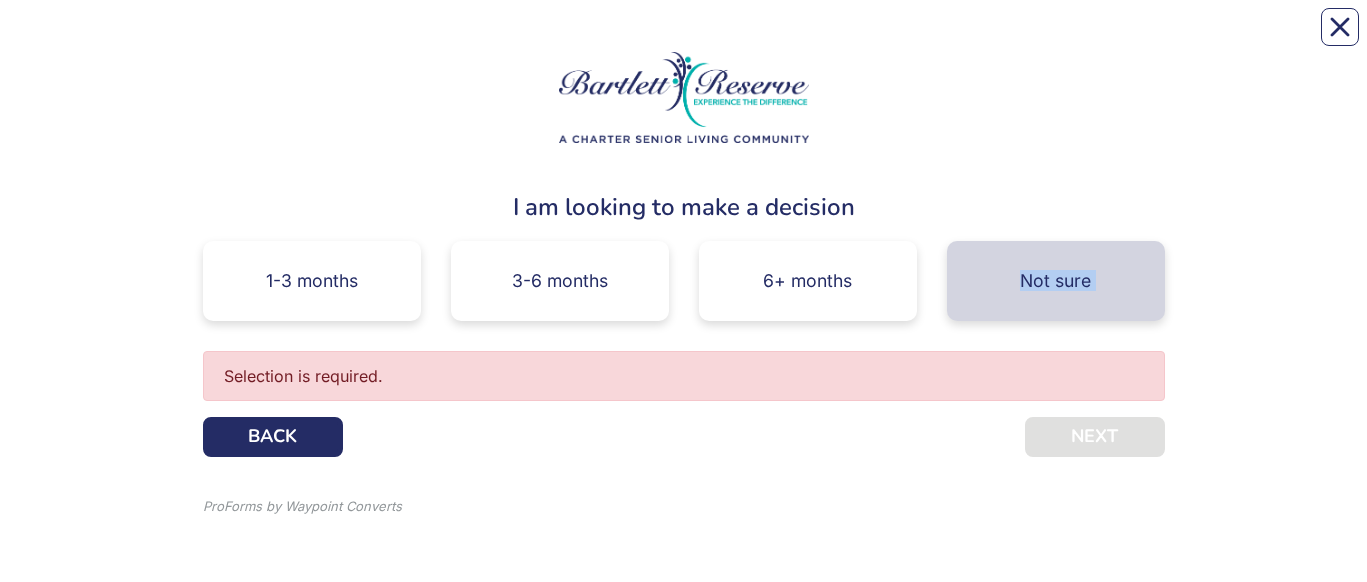 click on "Not sure" at bounding box center (1055, 281) 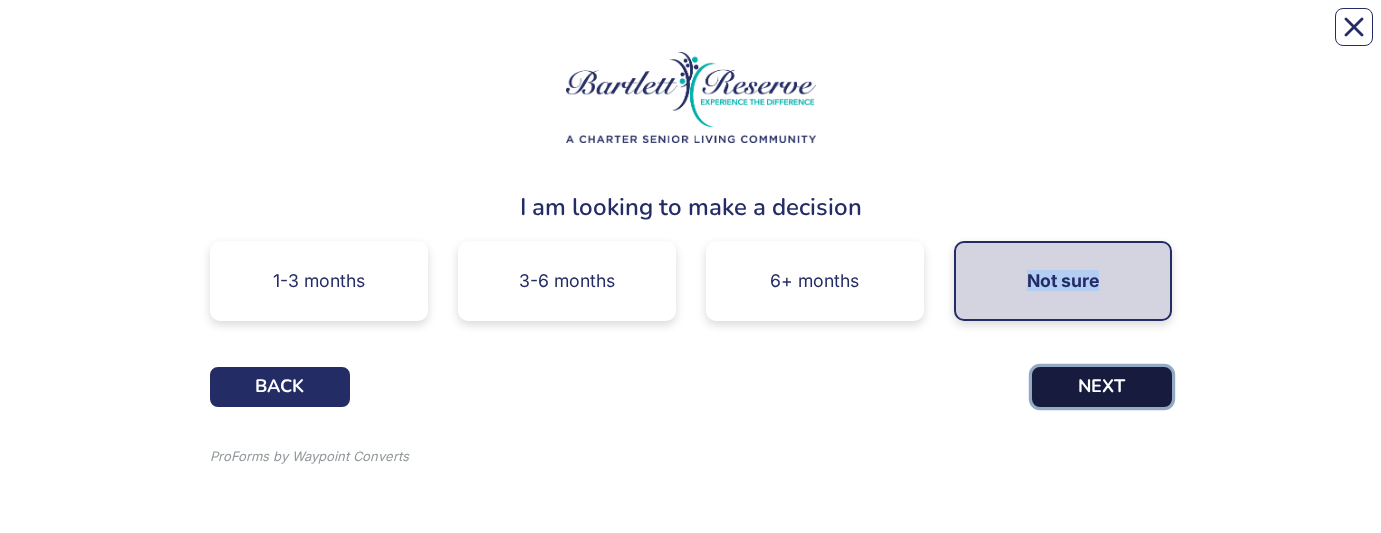 click on "NEXT" at bounding box center [1102, 387] 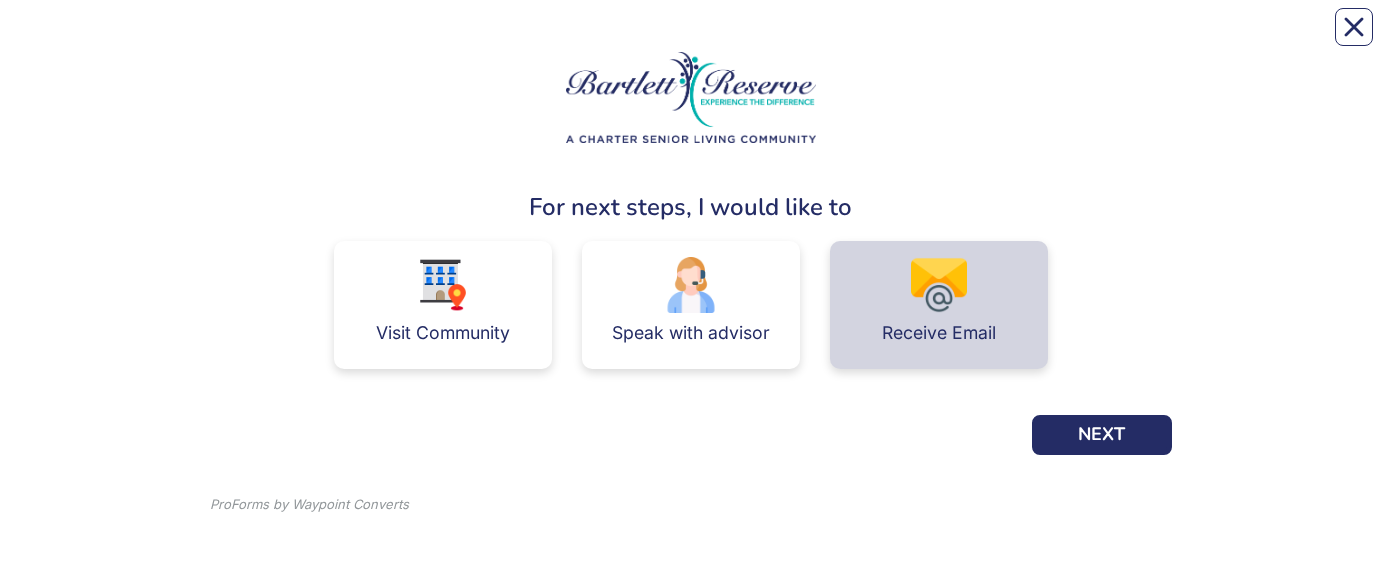 click at bounding box center [939, 285] 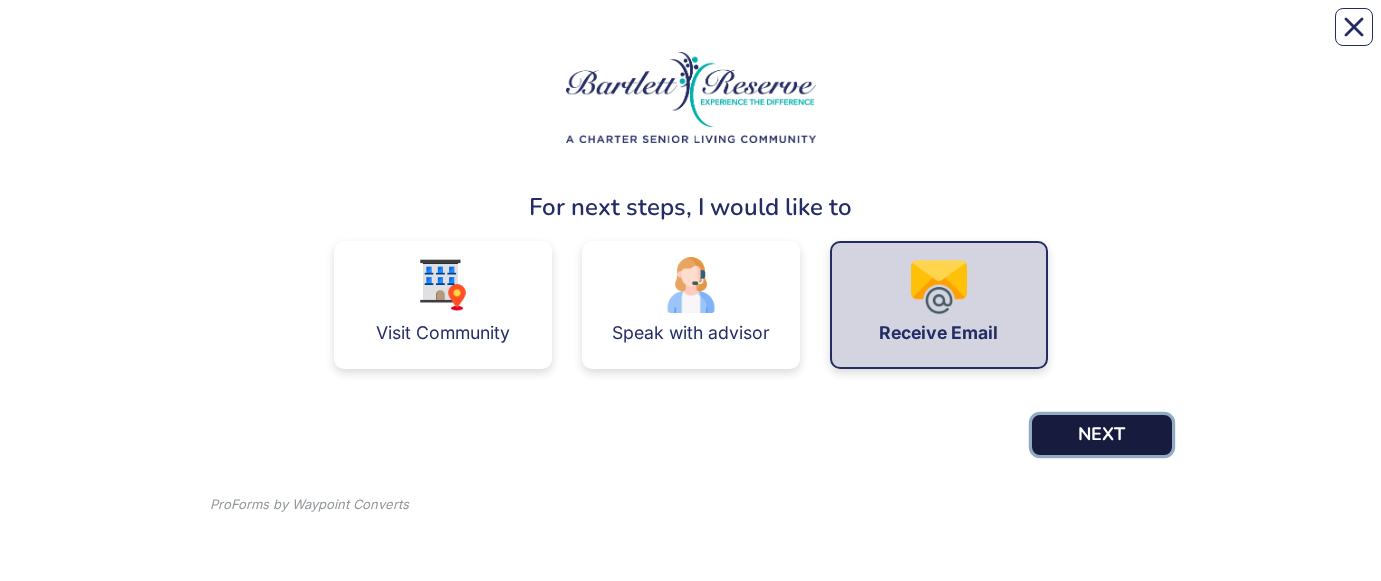 click on "NEXT" at bounding box center [1102, 435] 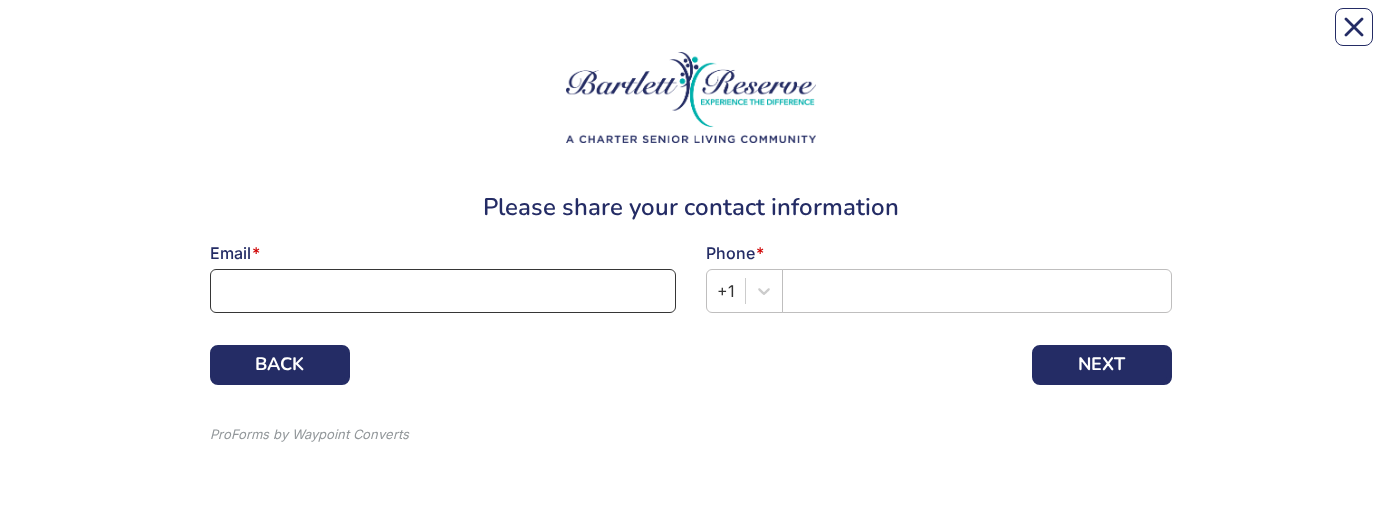 click at bounding box center (443, 291) 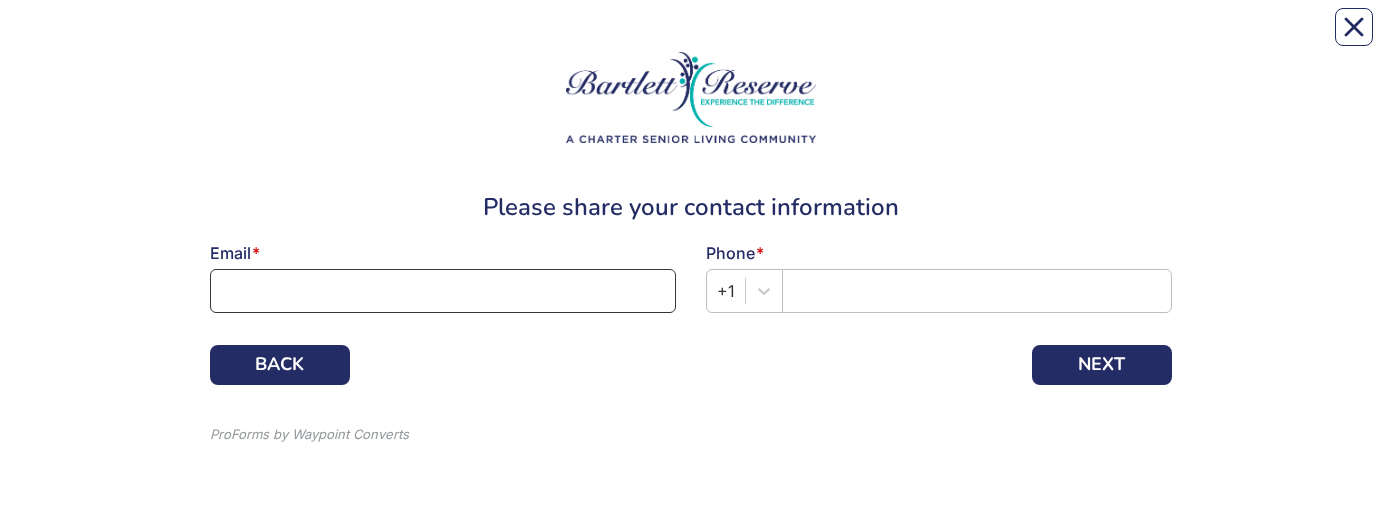 type on "[USERNAME]@example.com" 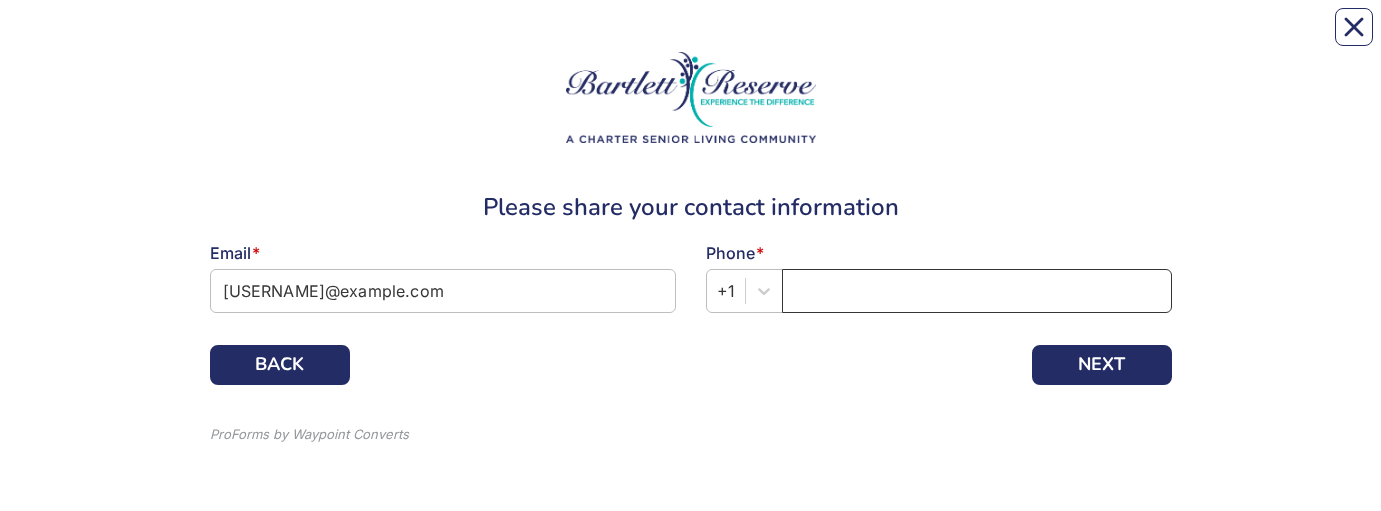 click at bounding box center [977, 291] 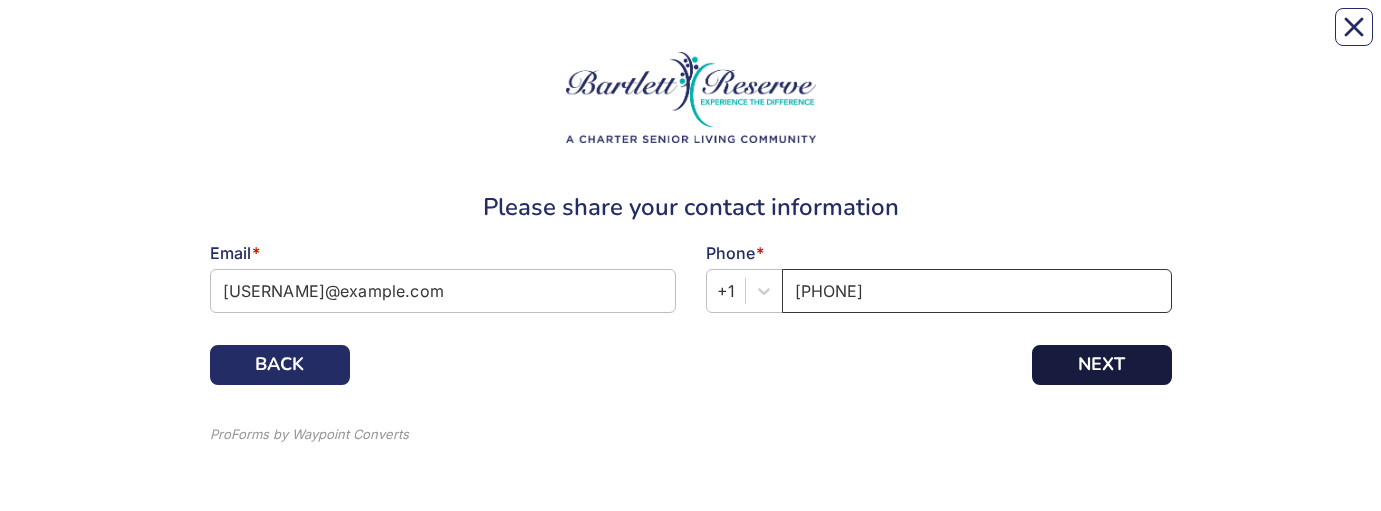 type on "[PHONE]" 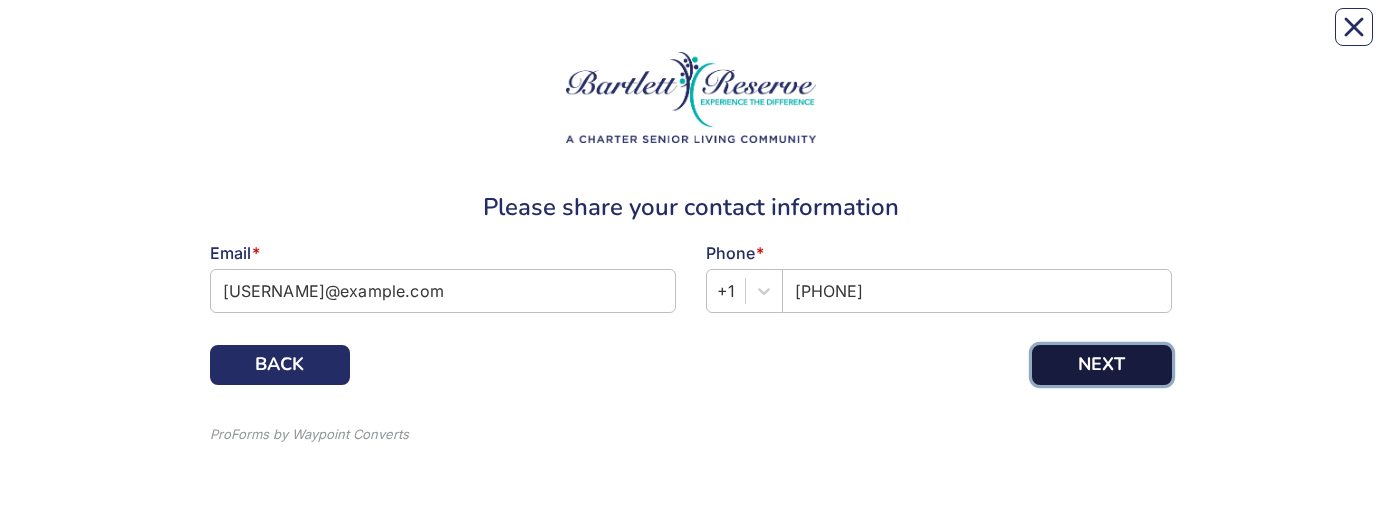 click on "NEXT" at bounding box center [1102, 365] 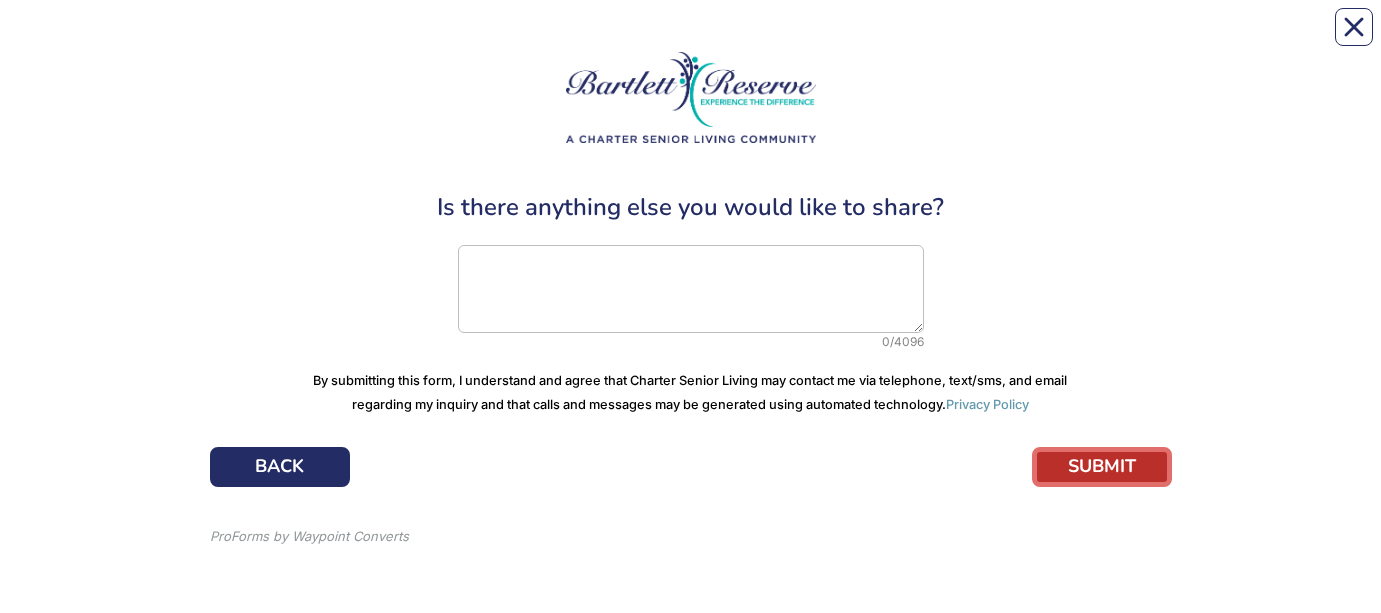 click on "By submitting this form, I understand and agree that Charter Senior Living may contact me via telephone, text/sms, and email regarding my inquiry and that calls and messages may be generated using automated technology. Privacy Policy" at bounding box center [691, 391] 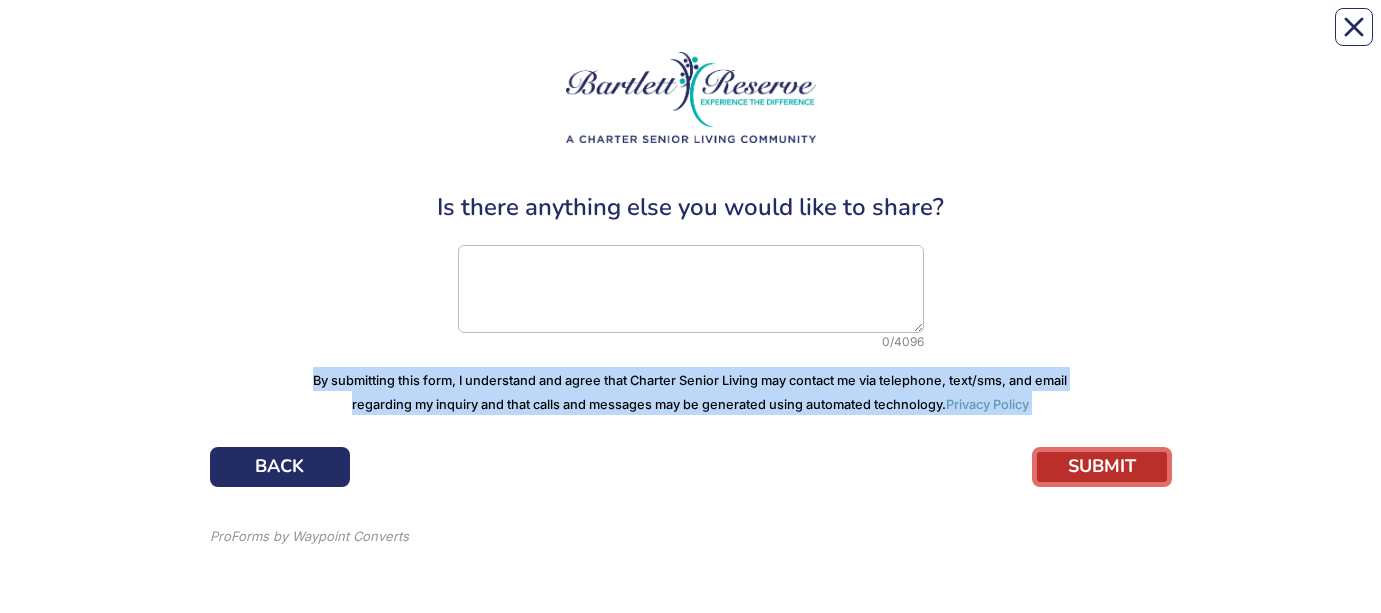 click on "By submitting this form, I understand and agree that Charter Senior Living may contact me via telephone, text/sms, and email regarding my inquiry and that calls and messages may be generated using automated technology. Privacy Policy" at bounding box center (691, 391) 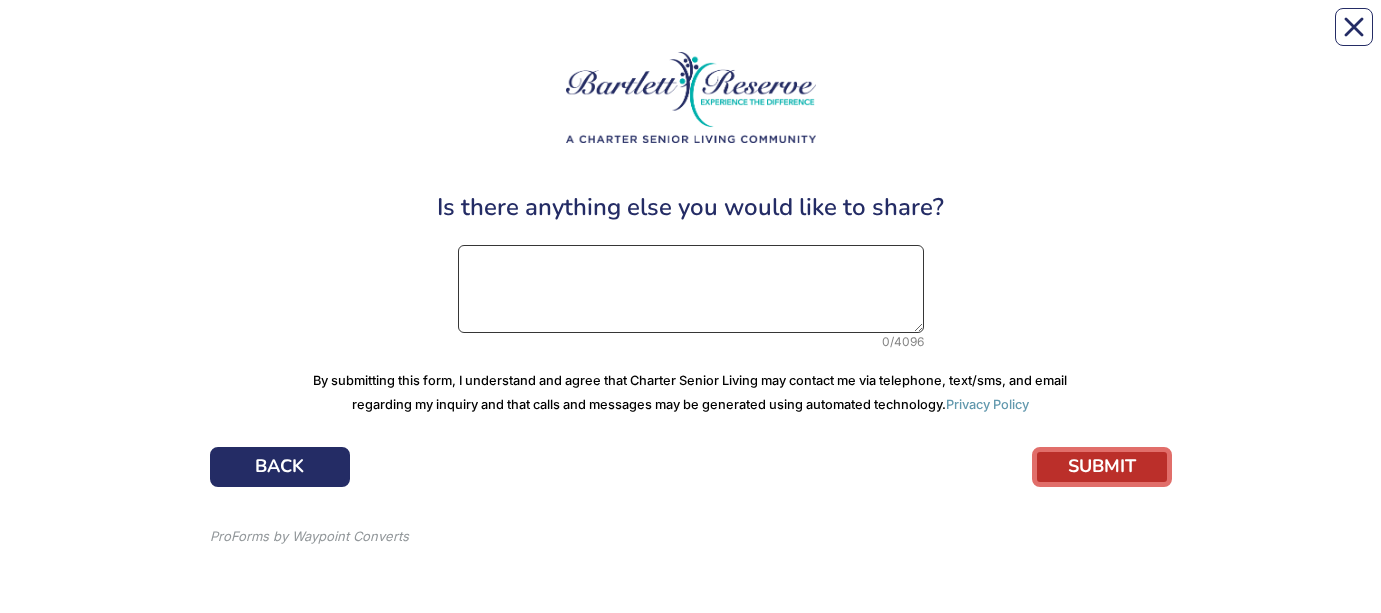 click at bounding box center (691, 289) 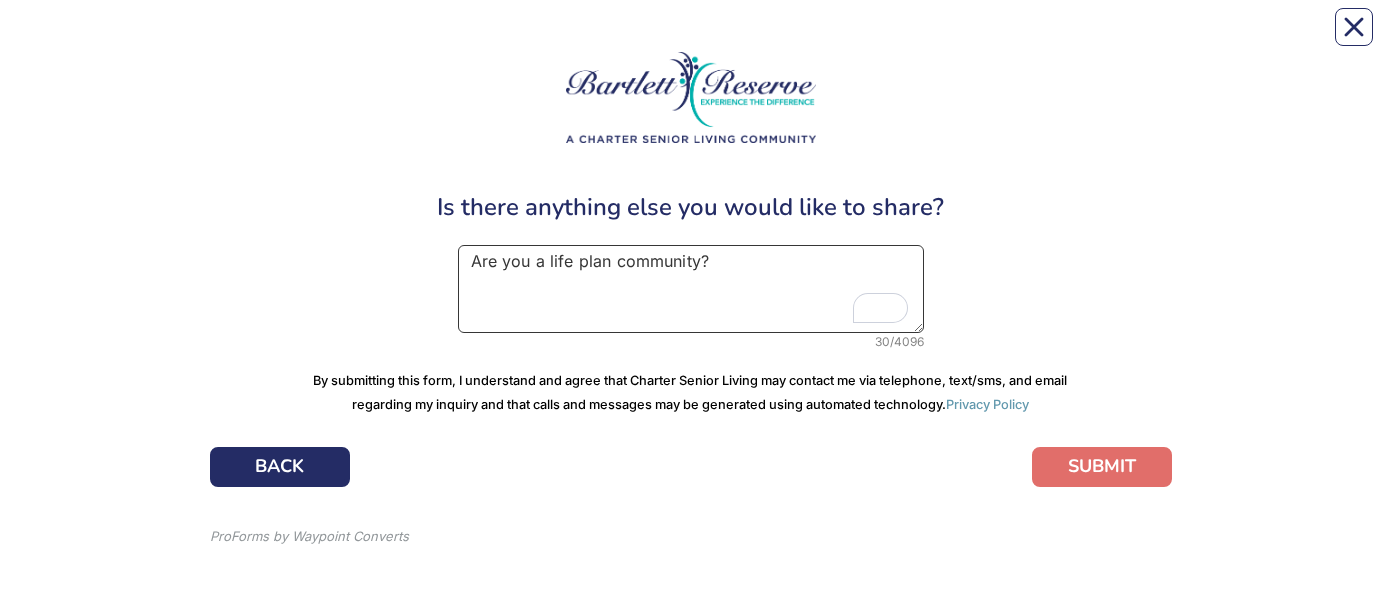 type on "Are you a life plan community?" 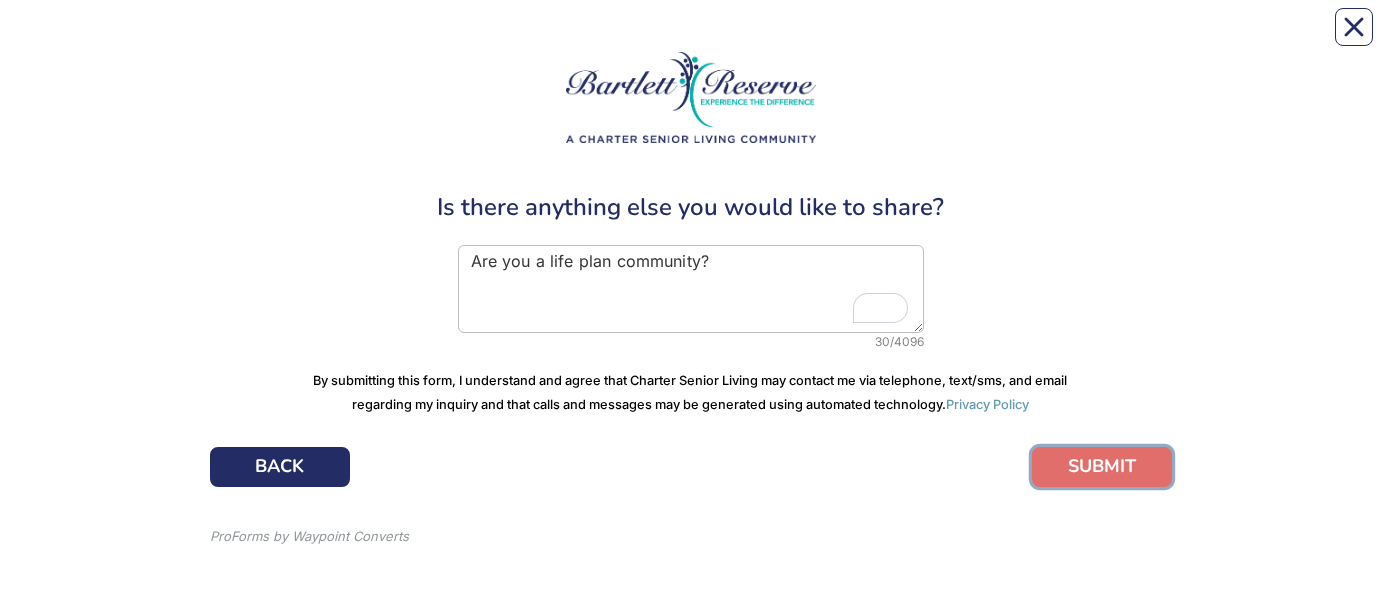 click on "SUBMIT" at bounding box center (1102, 467) 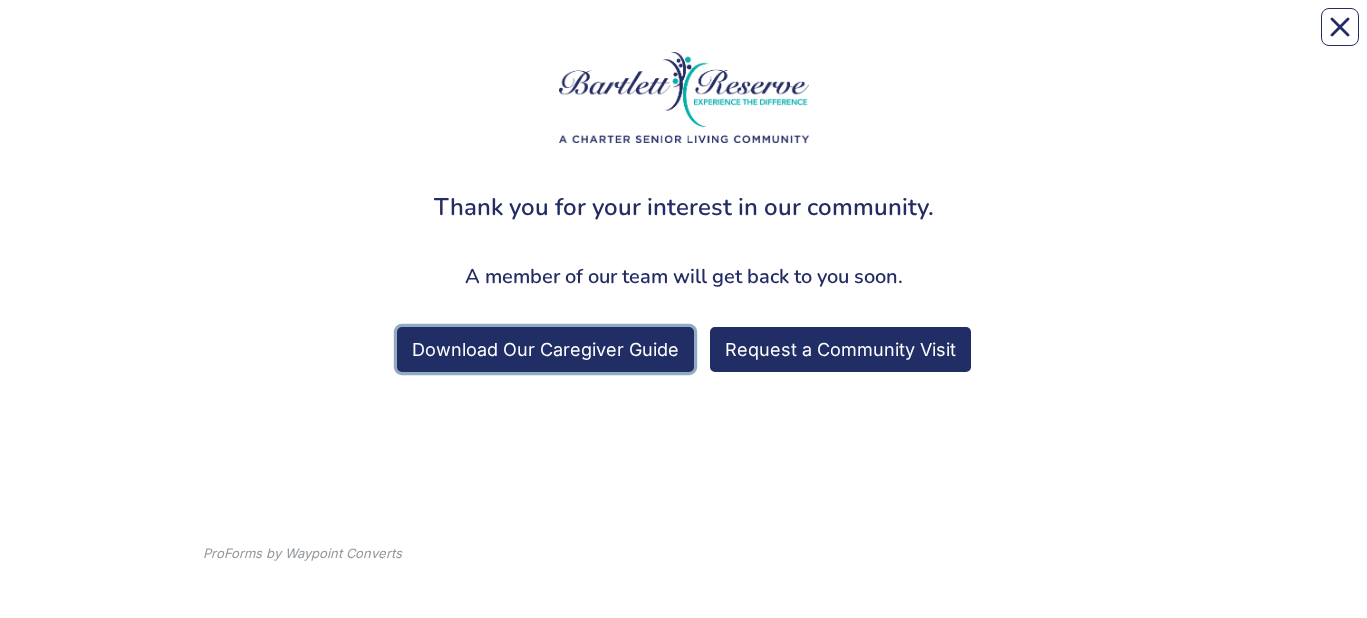 click on "Download
Our Caregiver Guide" at bounding box center (545, 349) 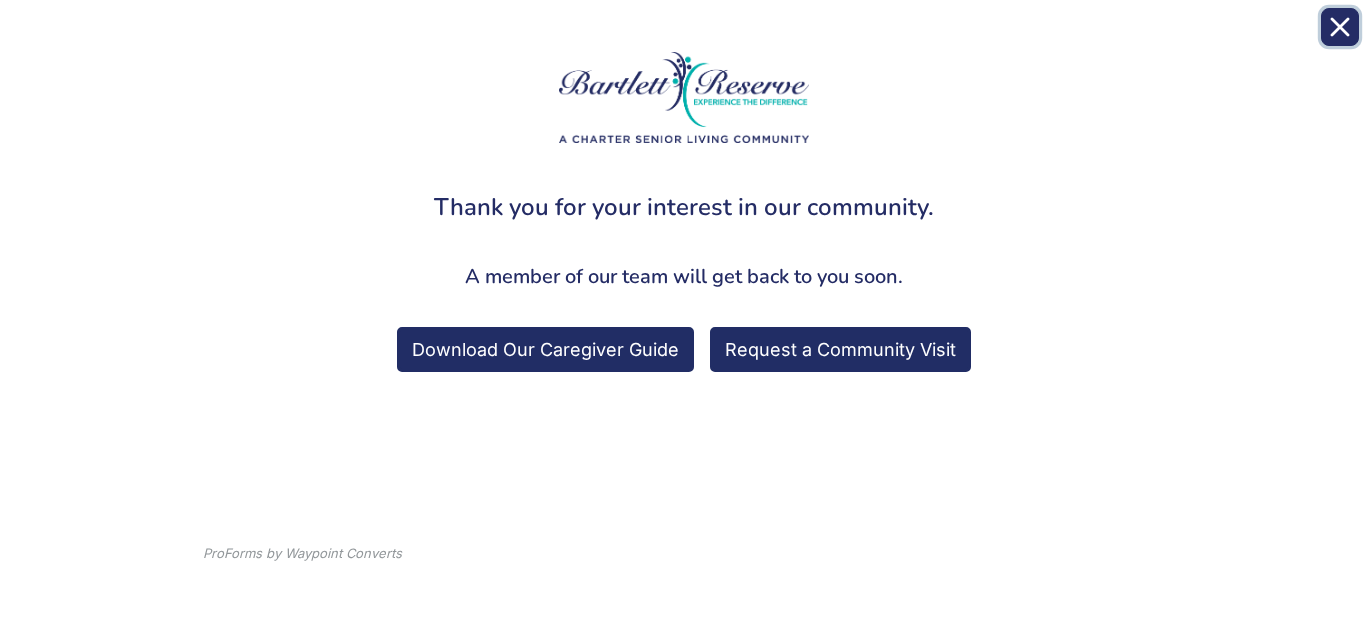 click 